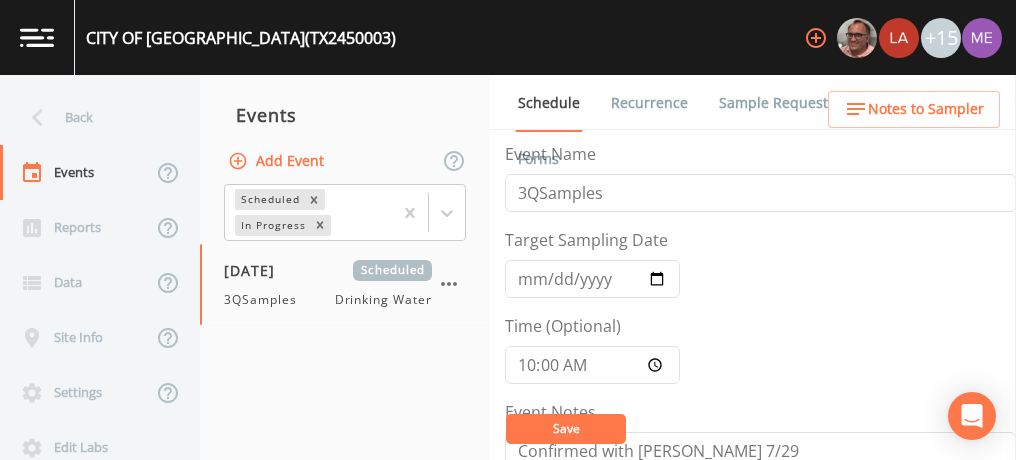 scroll, scrollTop: 0, scrollLeft: 0, axis: both 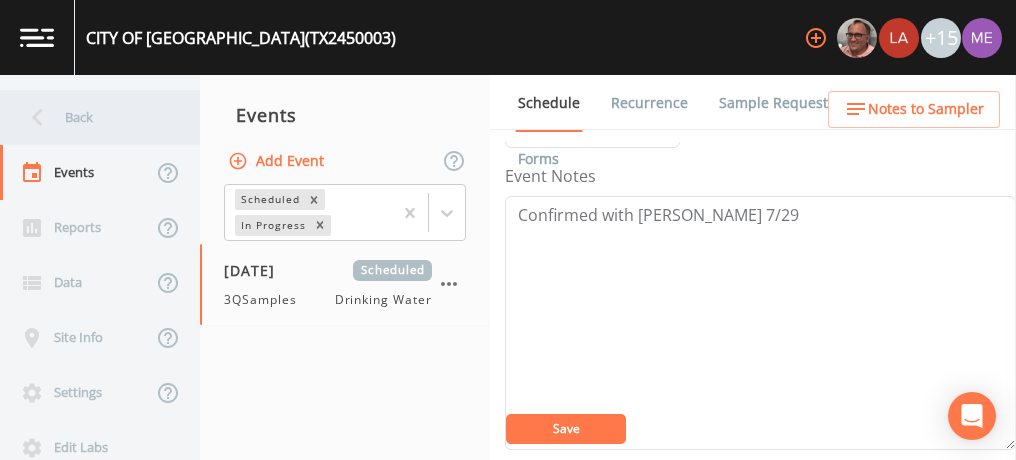 click on "Back" at bounding box center [90, 117] 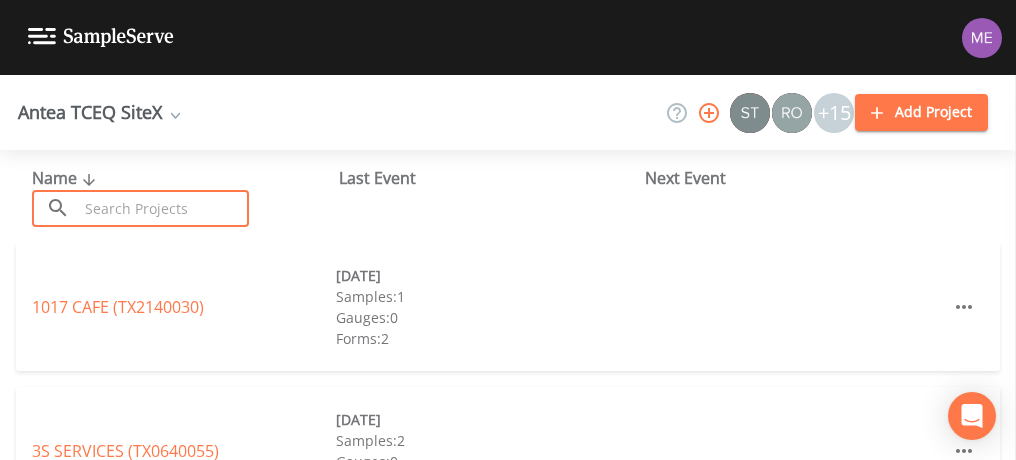 click at bounding box center (163, 208) 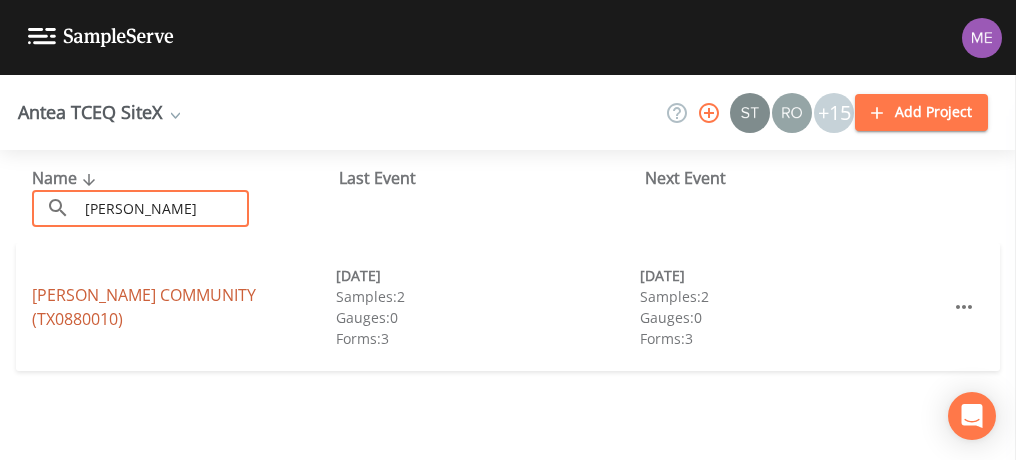 type on "[PERSON_NAME]" 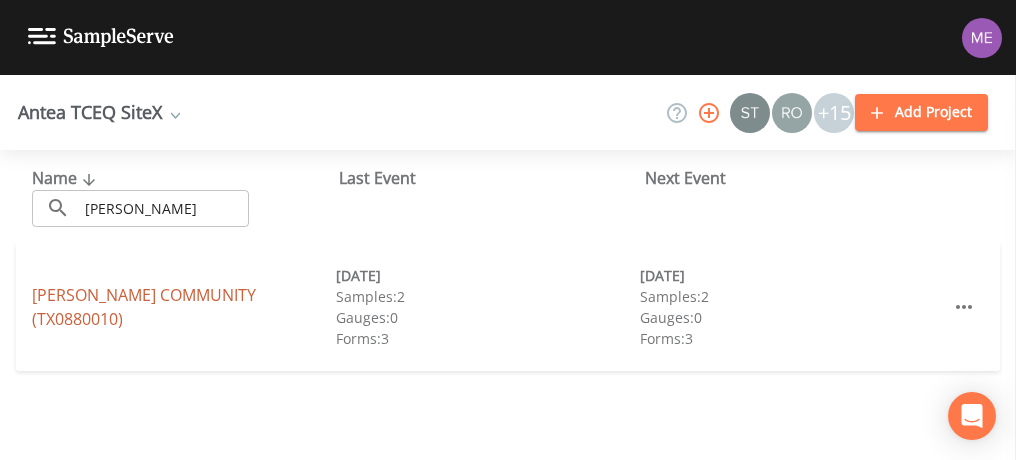 click on "[PERSON_NAME] COMMUNITY   (TX0880010)" at bounding box center (144, 307) 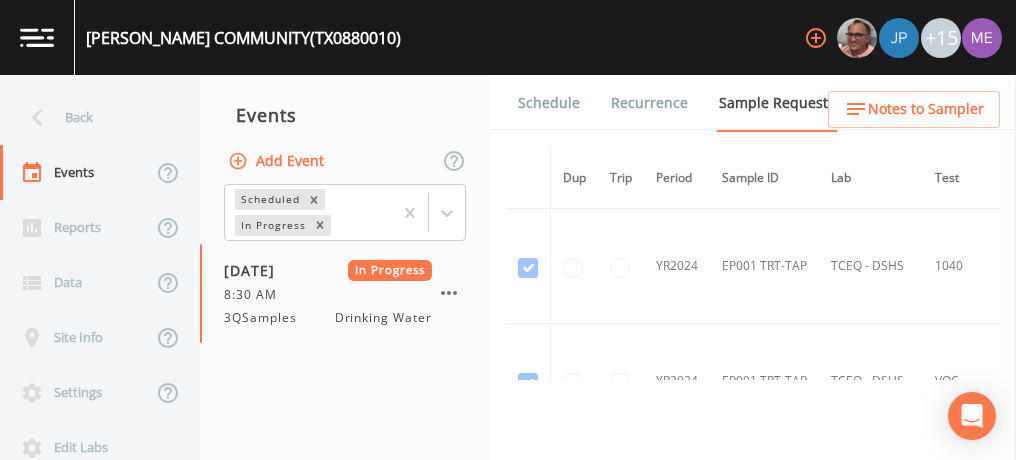 click on "Forms" at bounding box center (538, 159) 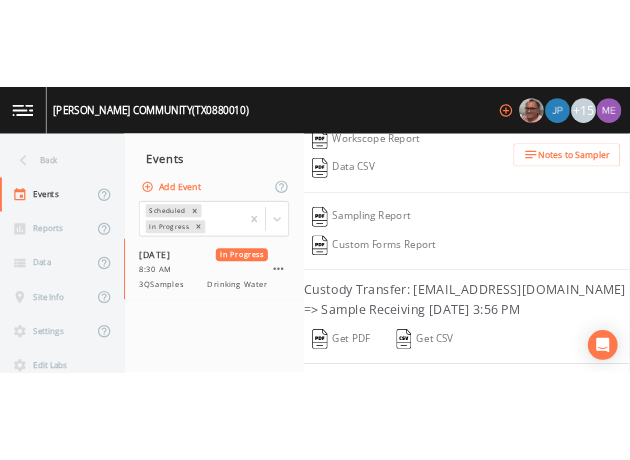 scroll, scrollTop: 522, scrollLeft: 0, axis: vertical 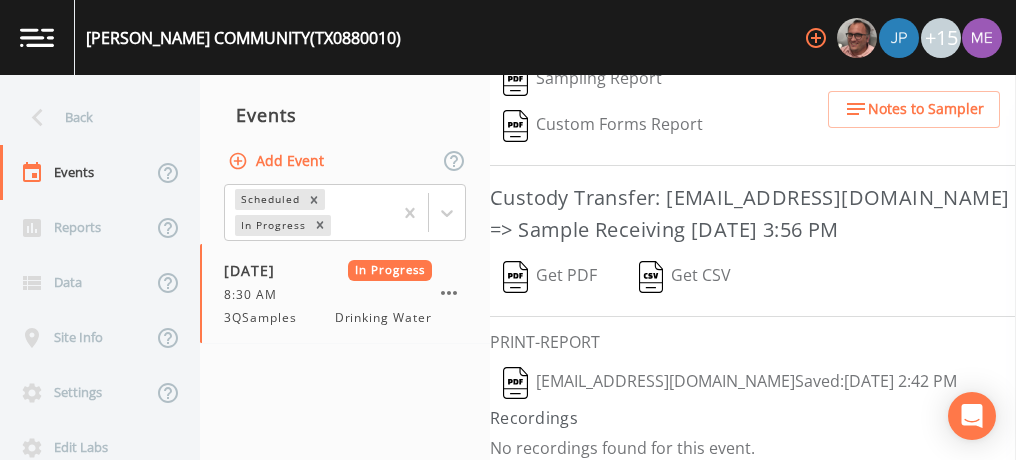 click on "Get PDF" at bounding box center (550, 277) 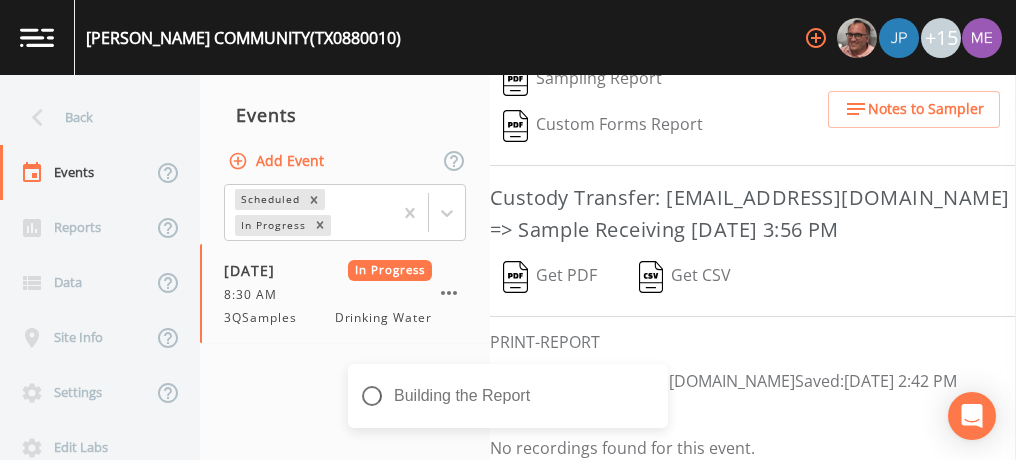 scroll, scrollTop: 906, scrollLeft: 0, axis: vertical 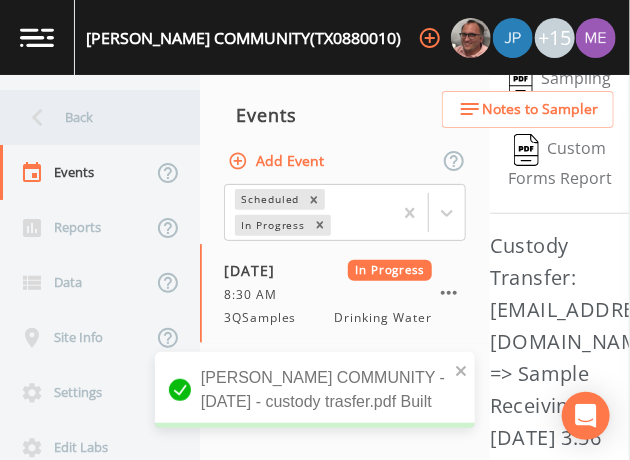 click on "Back" at bounding box center (90, 117) 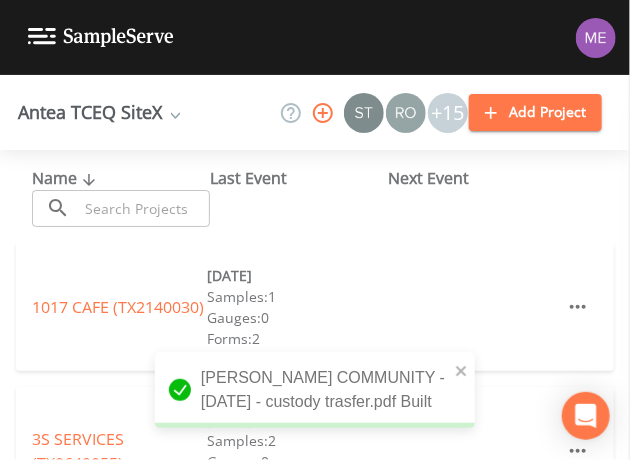 click at bounding box center (144, 208) 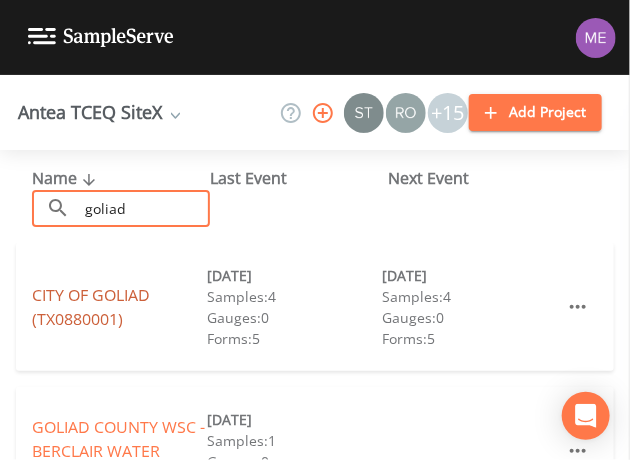 type on "goliad" 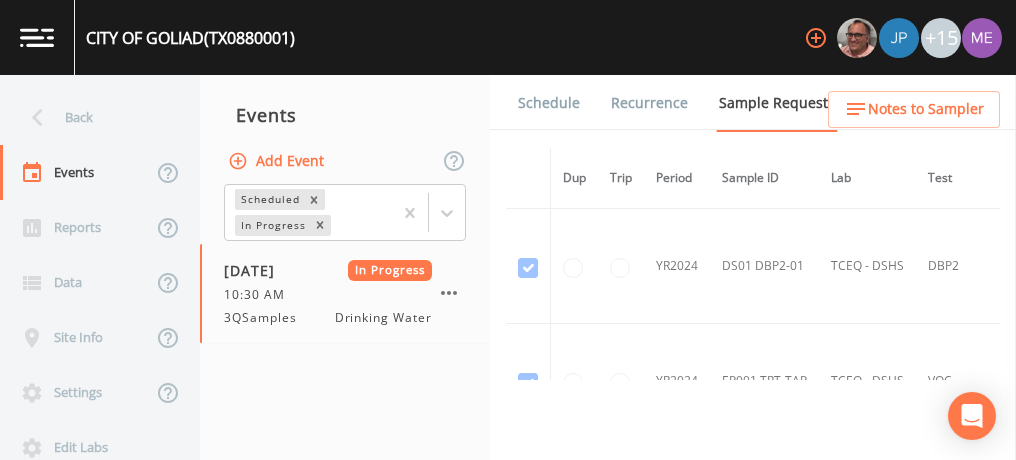 click on "Forms" at bounding box center (538, 159) 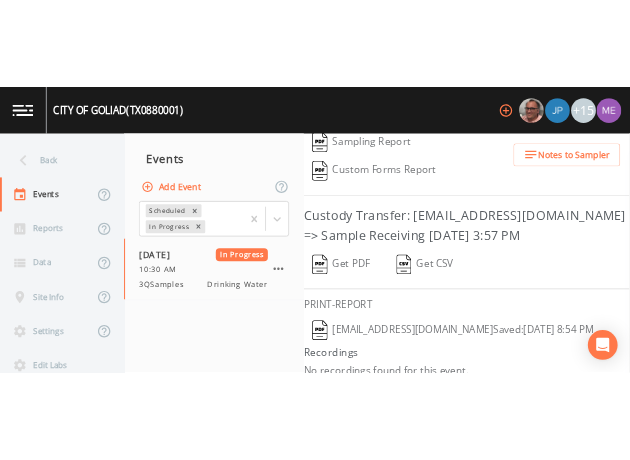 scroll, scrollTop: 477, scrollLeft: 0, axis: vertical 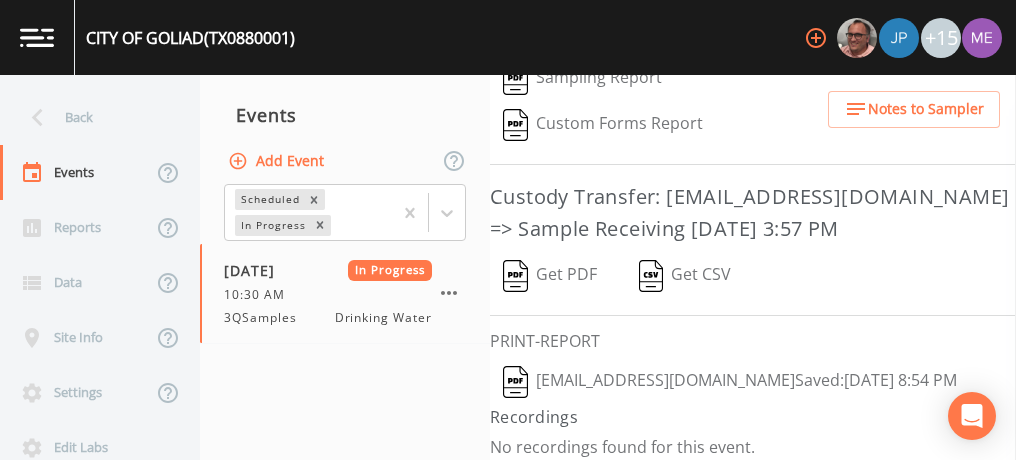click on "Get PDF" at bounding box center [550, 276] 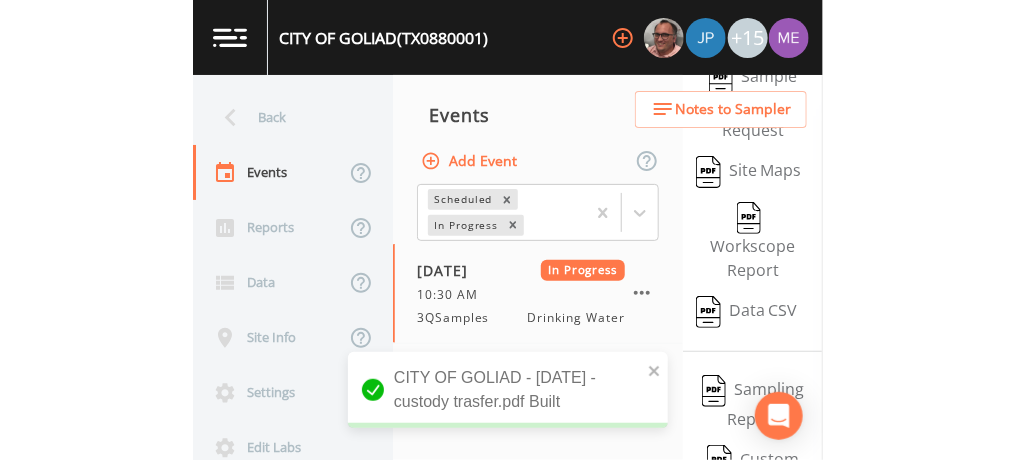 scroll, scrollTop: 789, scrollLeft: 0, axis: vertical 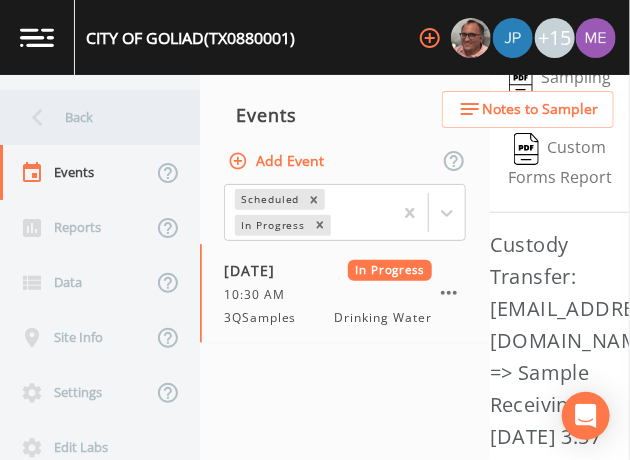 click on "Back" at bounding box center (90, 117) 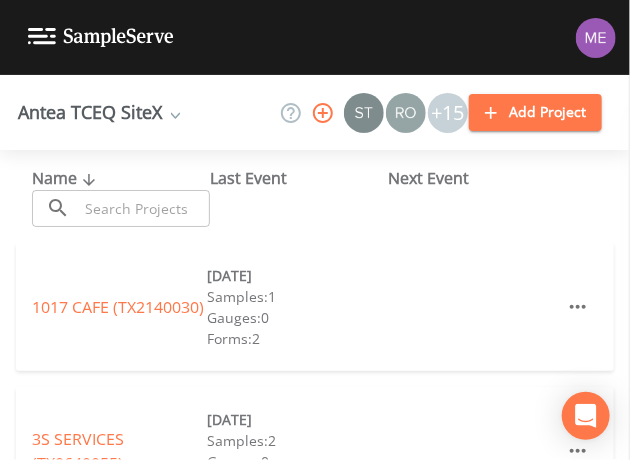 click at bounding box center (144, 208) 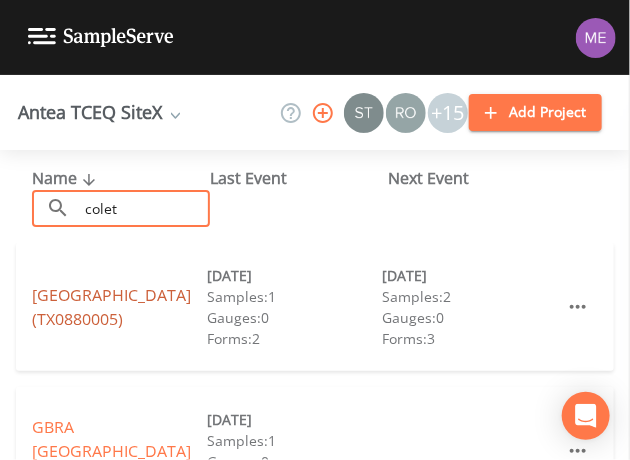type on "colet" 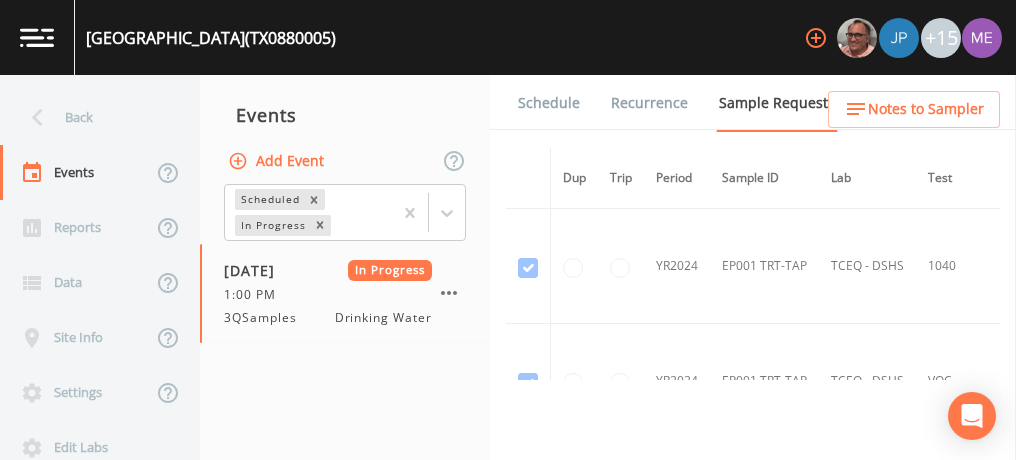 click on "Forms" at bounding box center (538, 159) 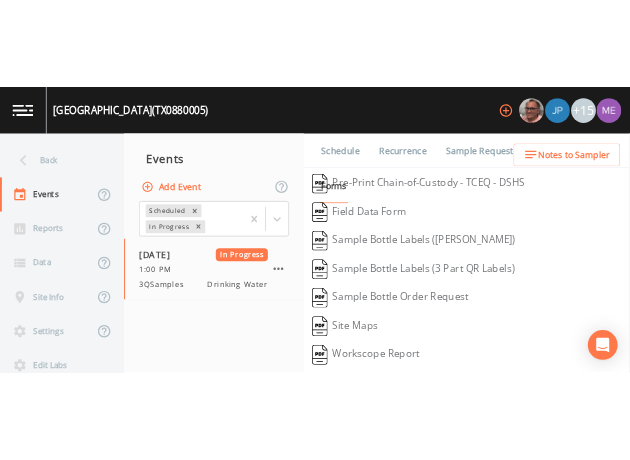scroll, scrollTop: 405, scrollLeft: 0, axis: vertical 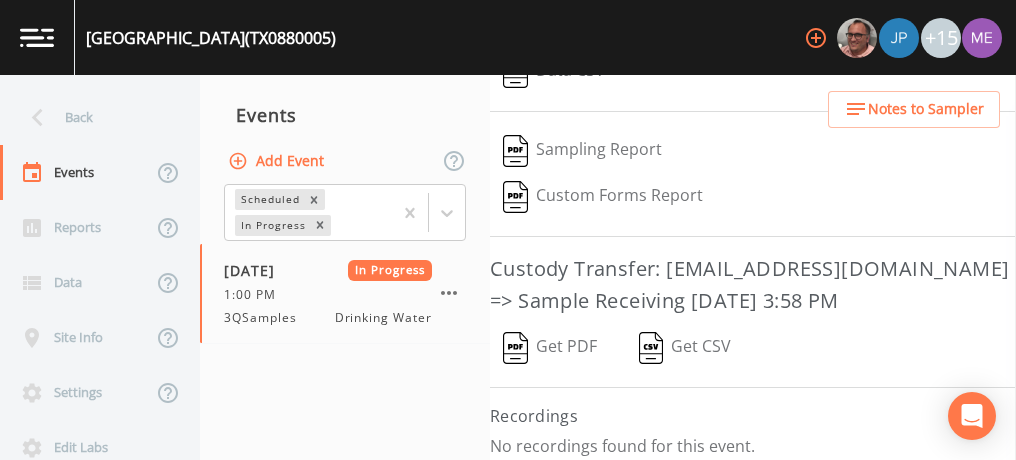 click on "Get PDF" at bounding box center (550, 348) 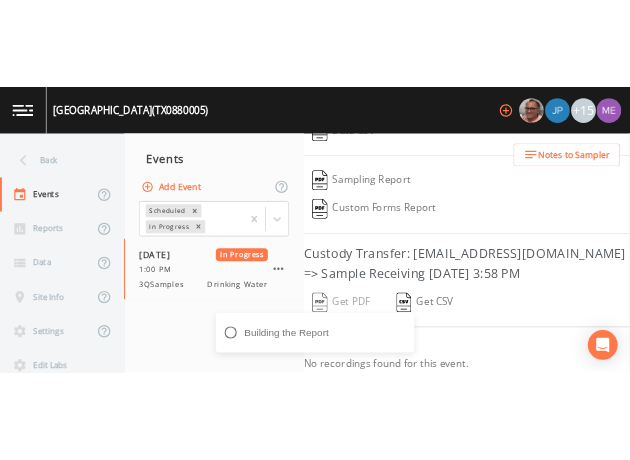 scroll, scrollTop: 717, scrollLeft: 0, axis: vertical 